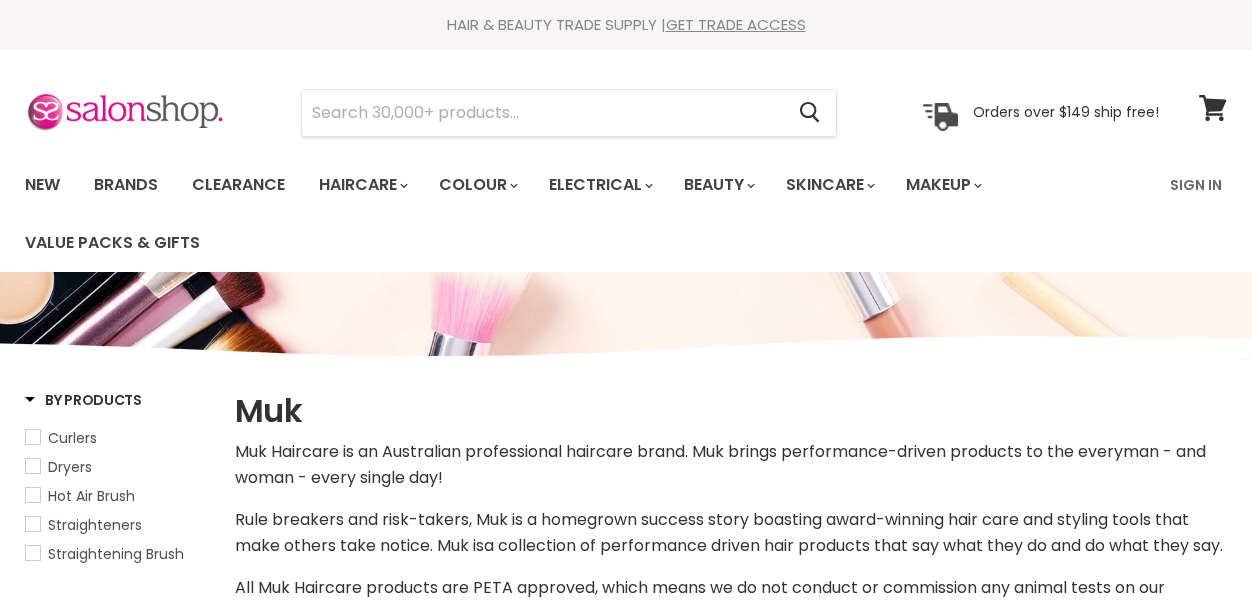 select on "manual" 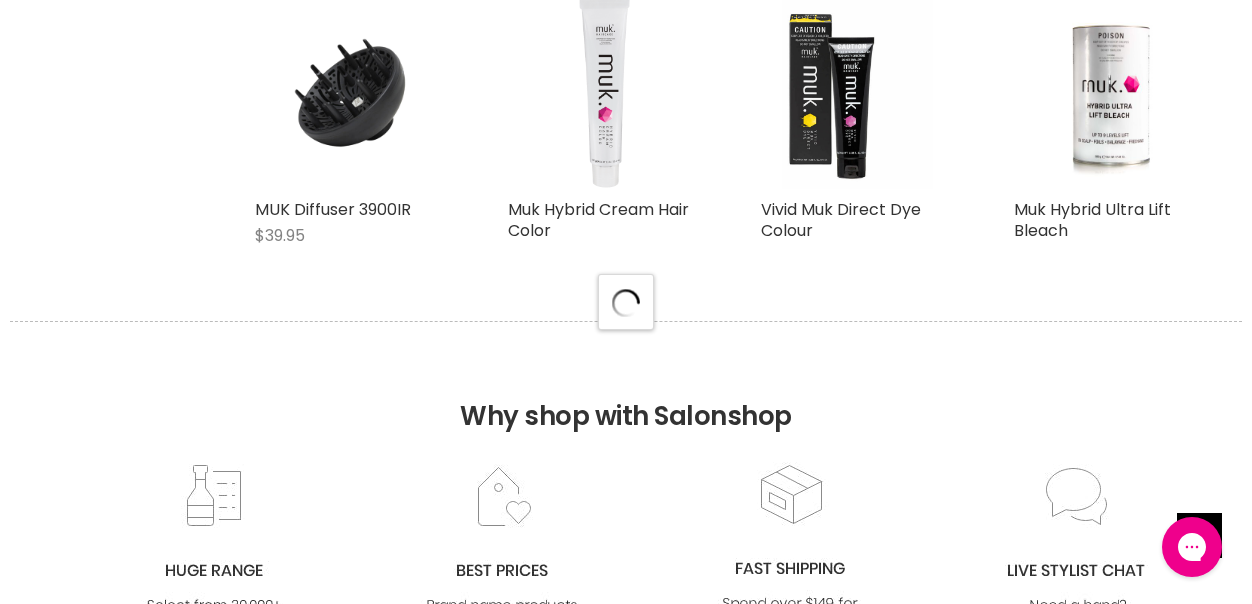 scroll, scrollTop: 5200, scrollLeft: 0, axis: vertical 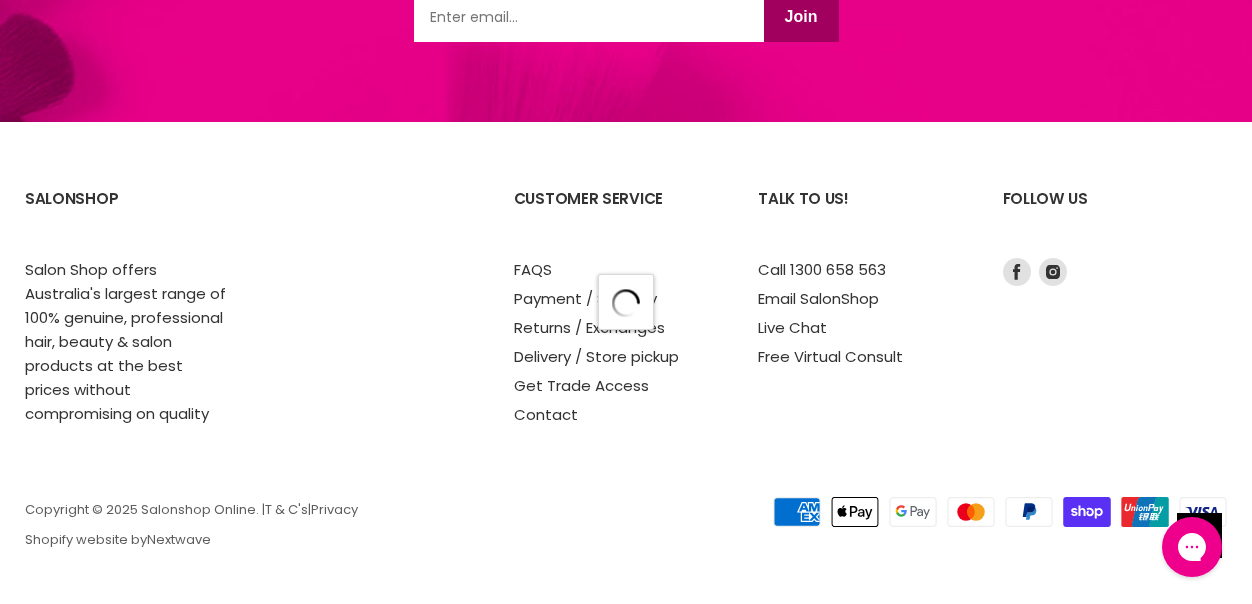 click on "SalonShop
Salon Shop offers Australia's largest range of 100% genuine, professional hair, beauty & salon products at the best prices without compromising on quality
Customer Service
FAQS
Payment / Security
Returns / Exchanges
Delivery / Store pickup" at bounding box center [626, 300] 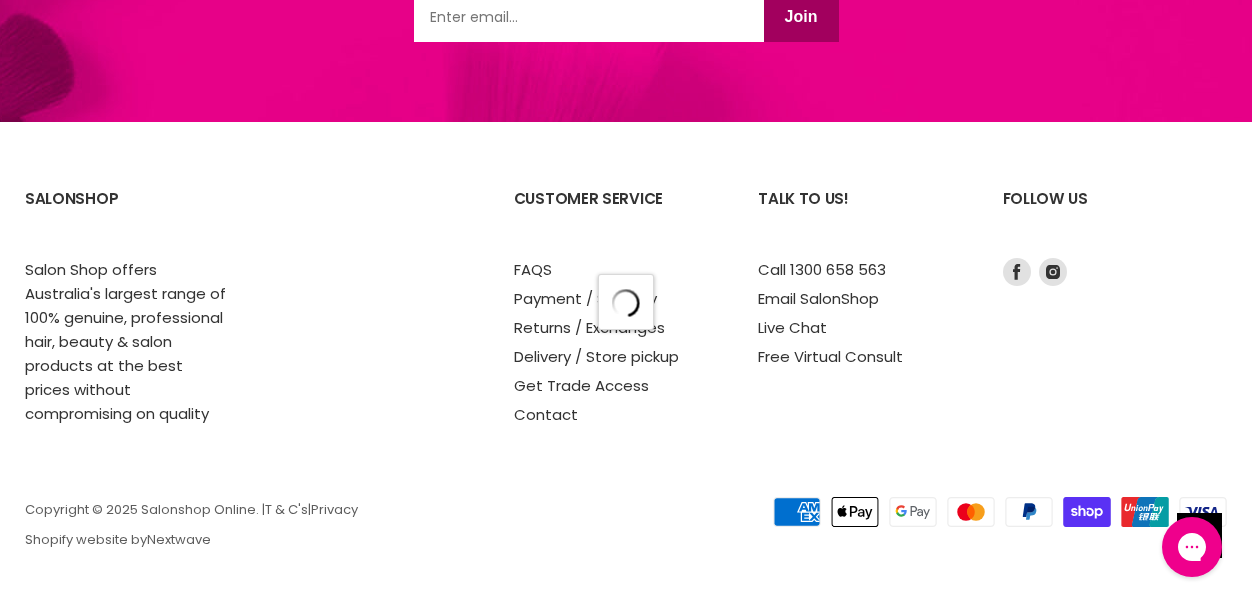 select on "manual" 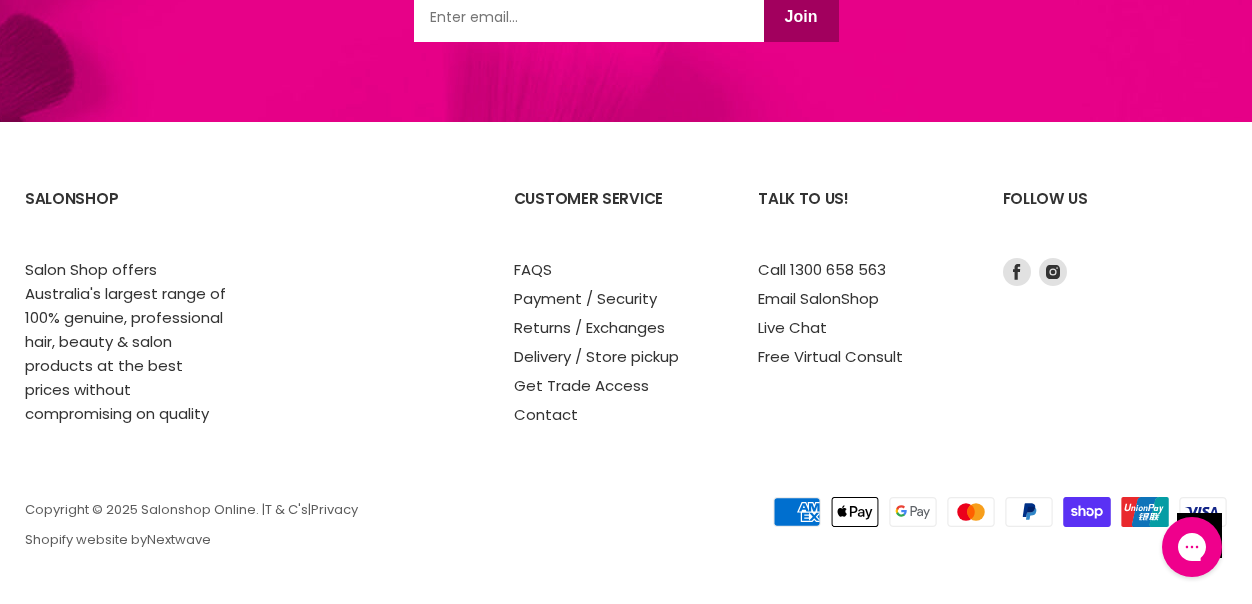 scroll, scrollTop: 0, scrollLeft: 0, axis: both 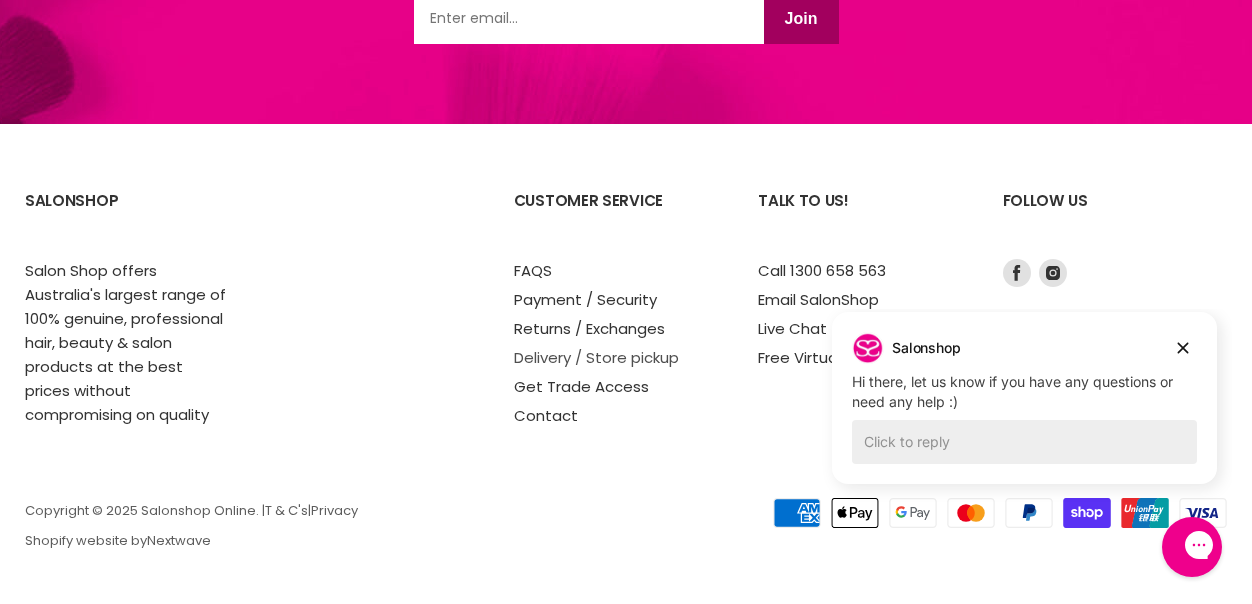 click on "Delivery / Store pickup" at bounding box center [596, 357] 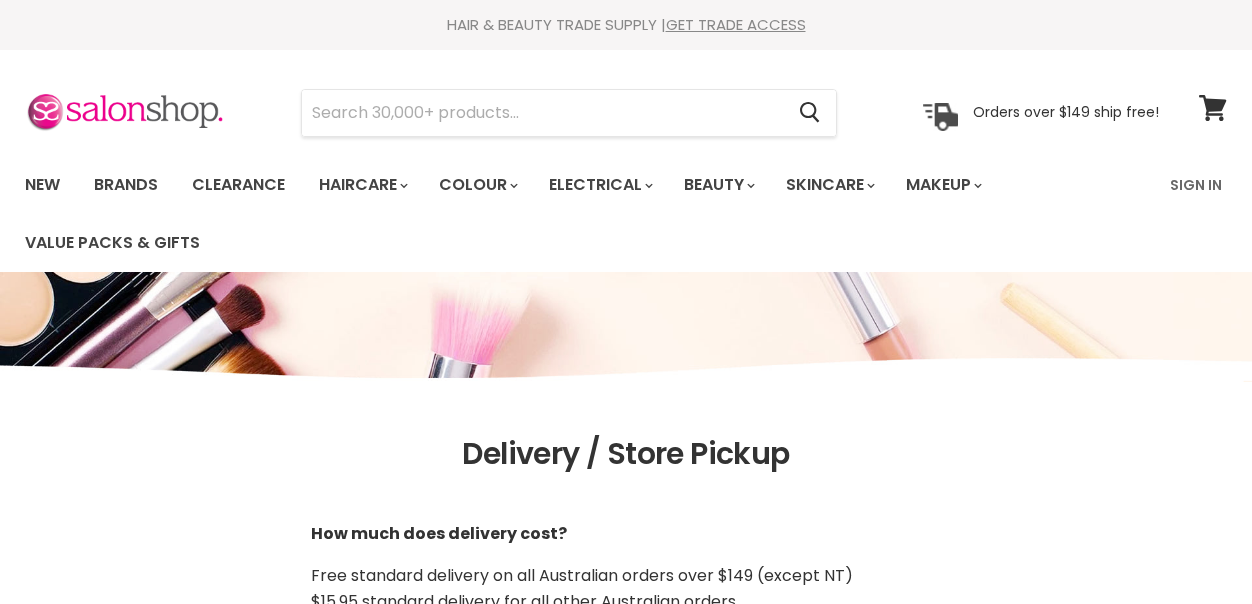 scroll, scrollTop: 2300, scrollLeft: 0, axis: vertical 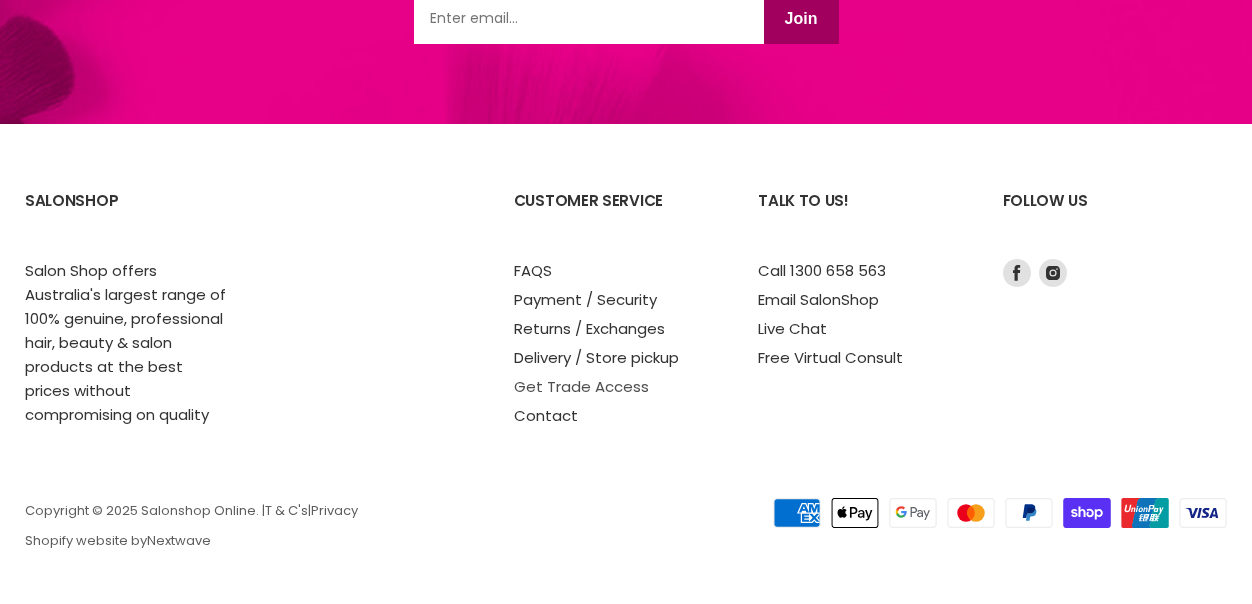 click on "Get Trade Access" at bounding box center [581, 386] 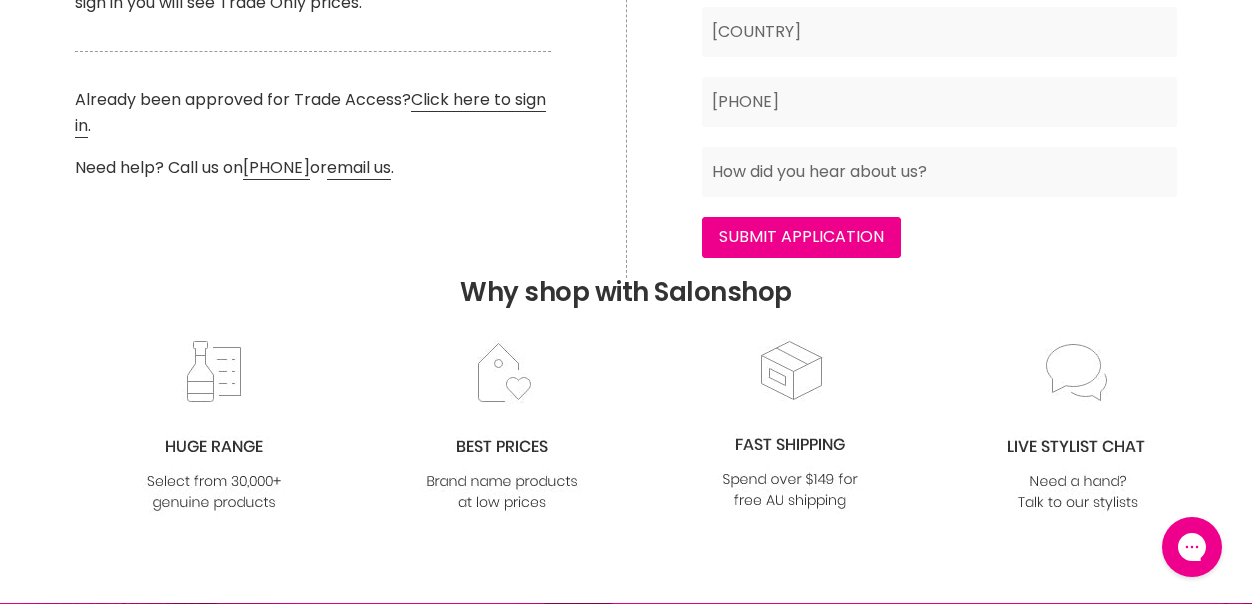 scroll, scrollTop: 1100, scrollLeft: 0, axis: vertical 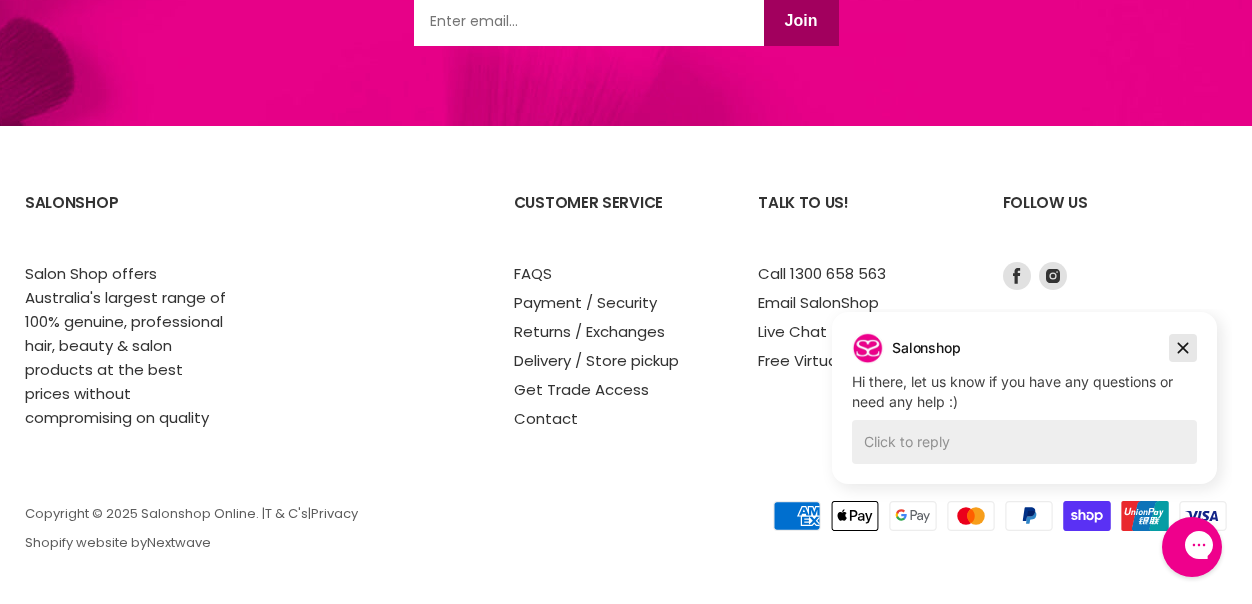 click 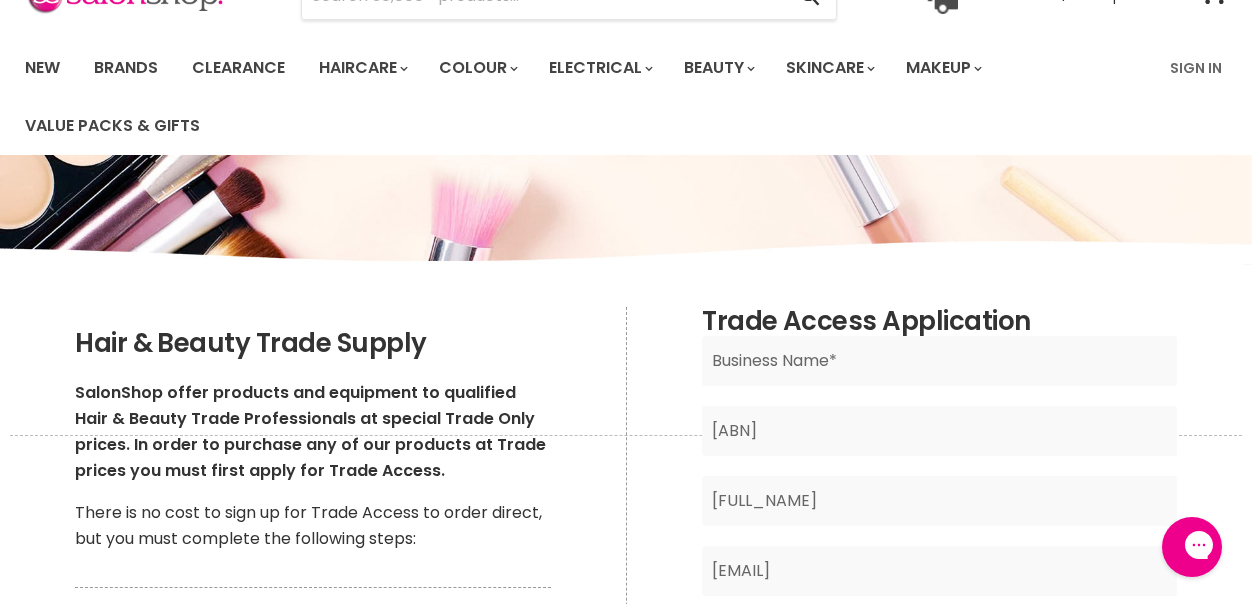 scroll, scrollTop: 200, scrollLeft: 0, axis: vertical 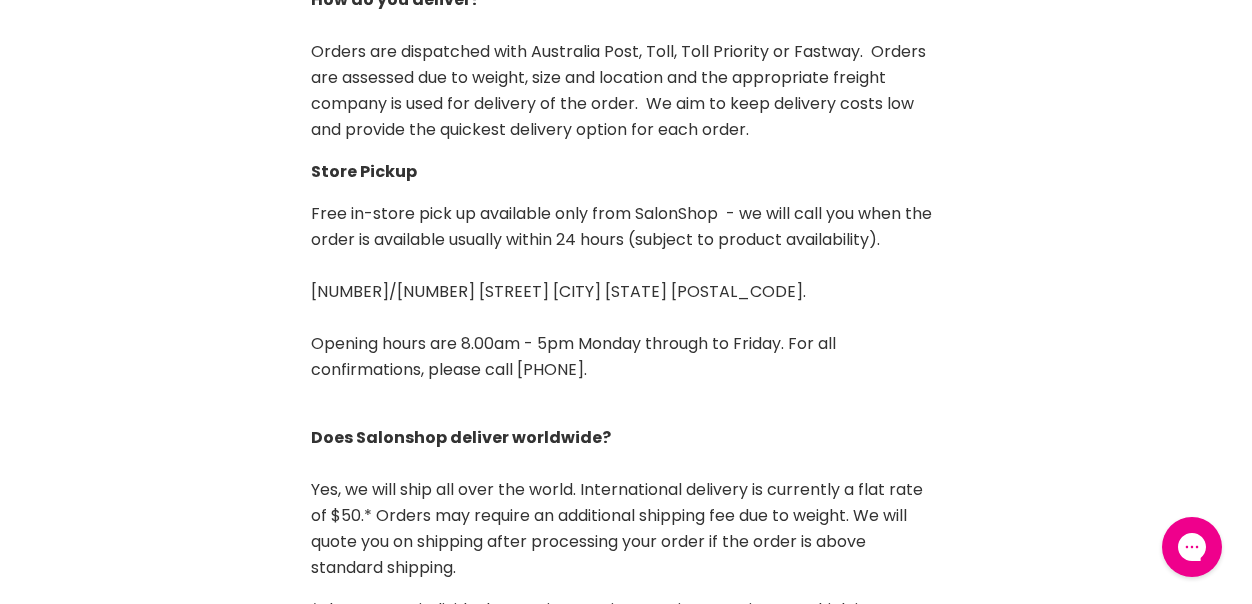 drag, startPoint x: 417, startPoint y: 294, endPoint x: 825, endPoint y: 282, distance: 408.17642 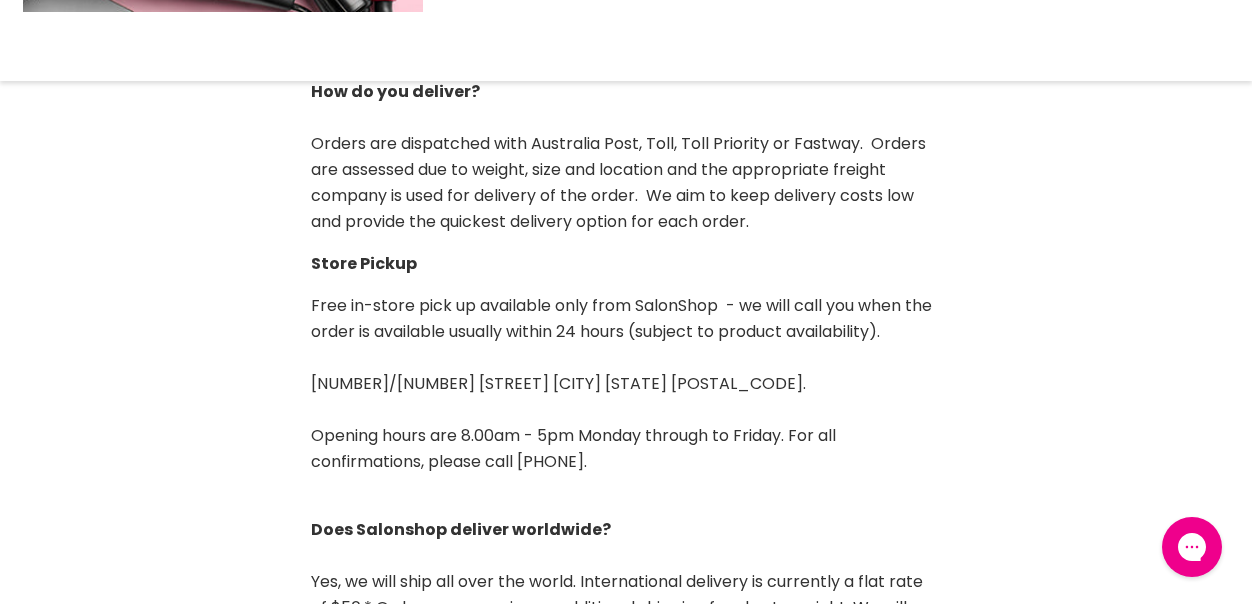 scroll, scrollTop: 900, scrollLeft: 0, axis: vertical 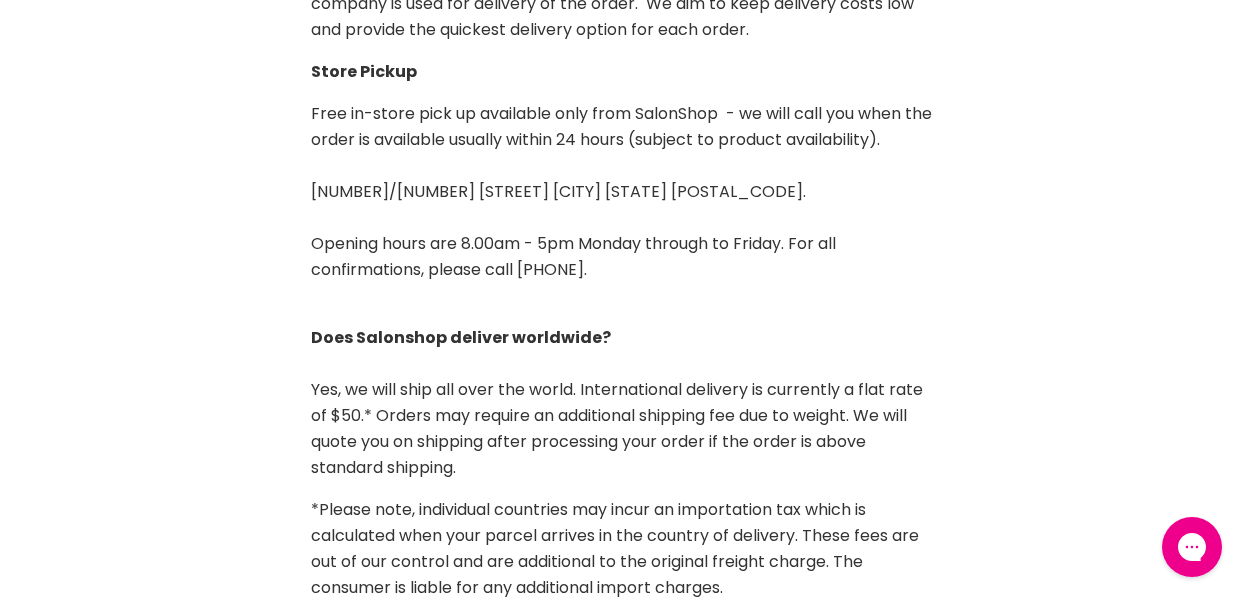 click on "Free in-store pick up available only from SalonShop - we will call you when the order is available usually within 24 hours (subject to product availability). SalonShop is located at [NUMBER]/[NUMBER] [STREET] [CITY] [STATE] [POSTAL_CODE]. Opening hours are 8.00am - 5pm Monday through to Friday. For all confirmations, please call [PHONE]." at bounding box center [626, 192] 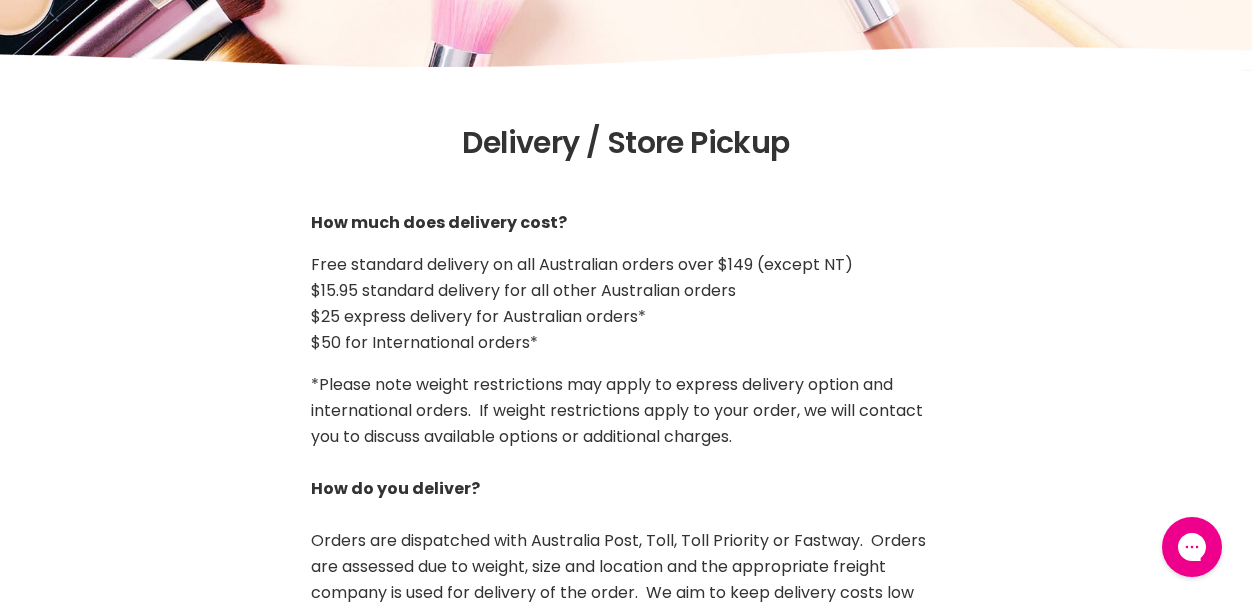 scroll, scrollTop: 700, scrollLeft: 0, axis: vertical 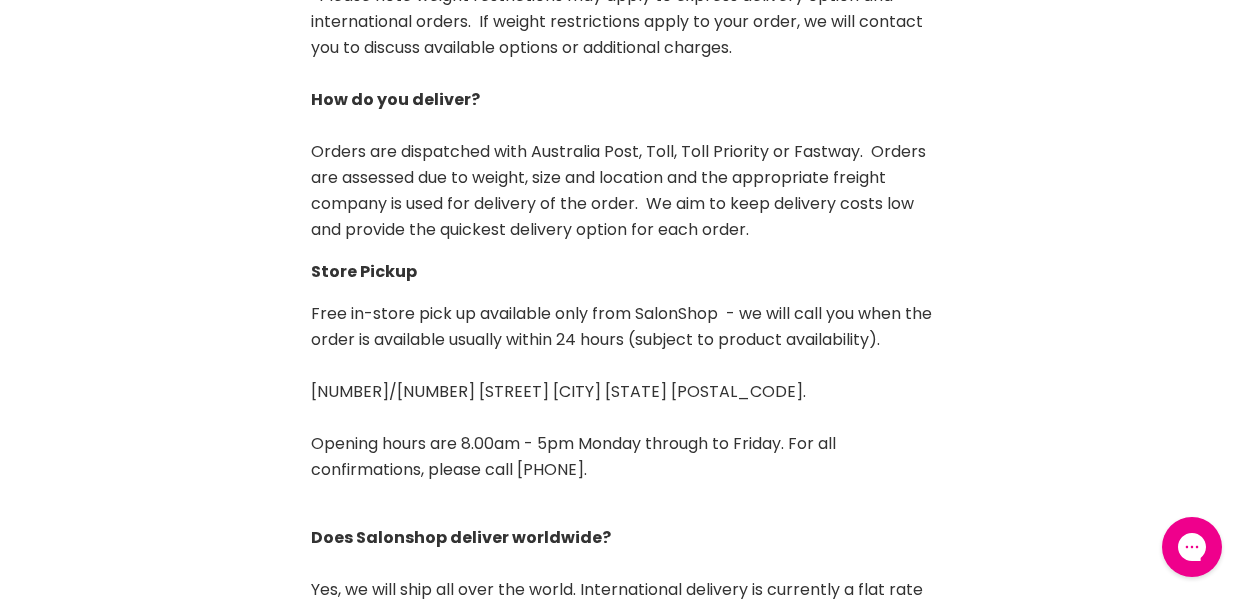 click on "Free in-store pick up available only from SalonShop - we will call you when the order is available usually within 24 hours (subject to product availability). SalonShop is located at [NUMBER]/[NUMBER] [STREET] [CITY] [STATE] [POSTAL_CODE]. Opening hours are 8.00am - 5pm Monday through to Friday. For all confirmations, please call [PHONE]." at bounding box center (626, 392) 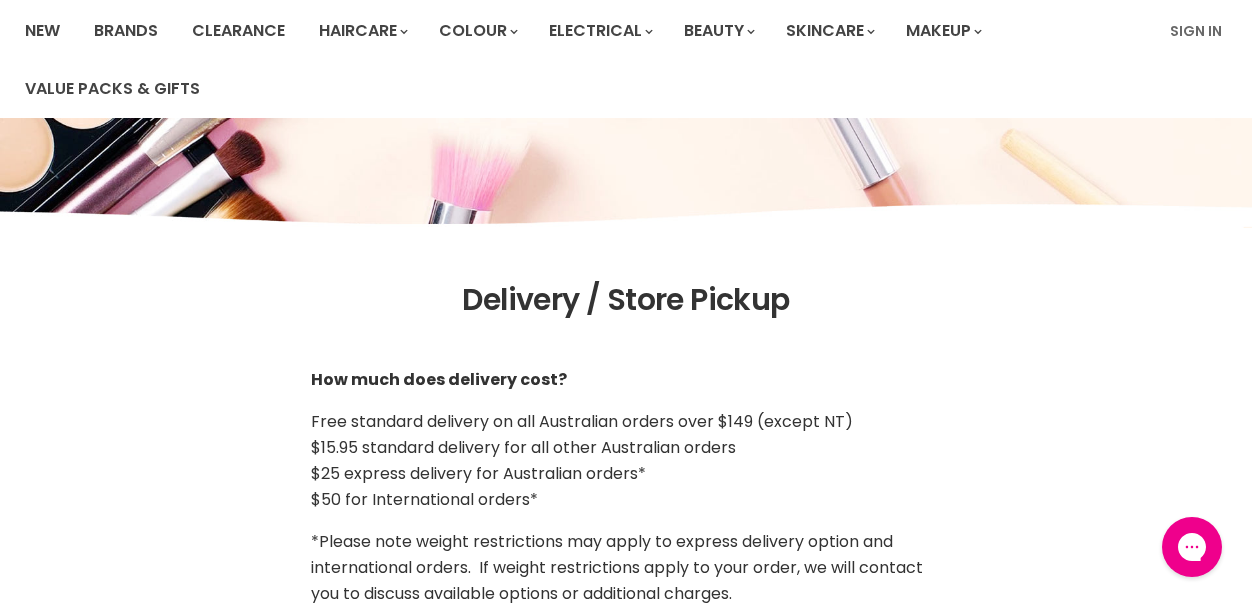 scroll, scrollTop: 0, scrollLeft: 0, axis: both 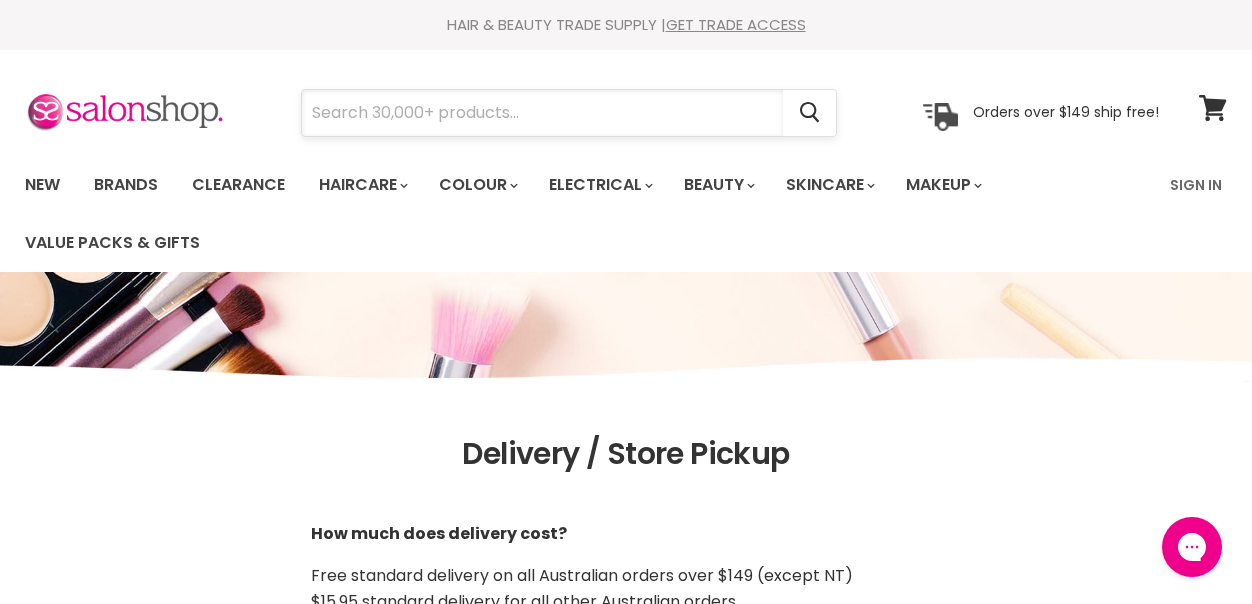 click at bounding box center [542, 113] 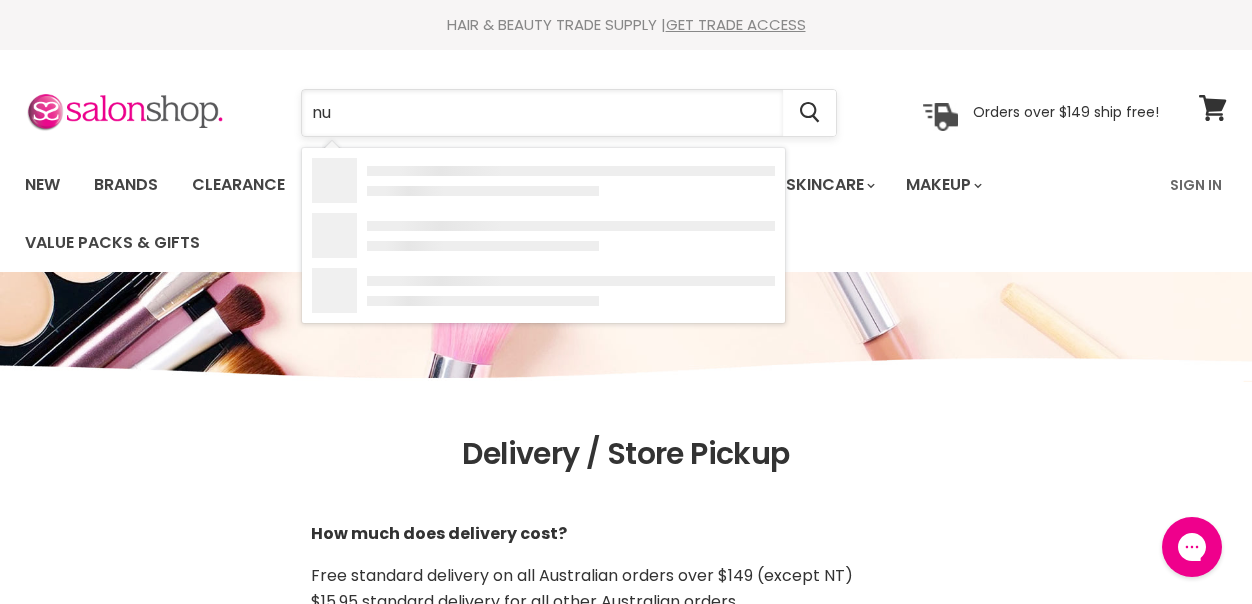 type on "n" 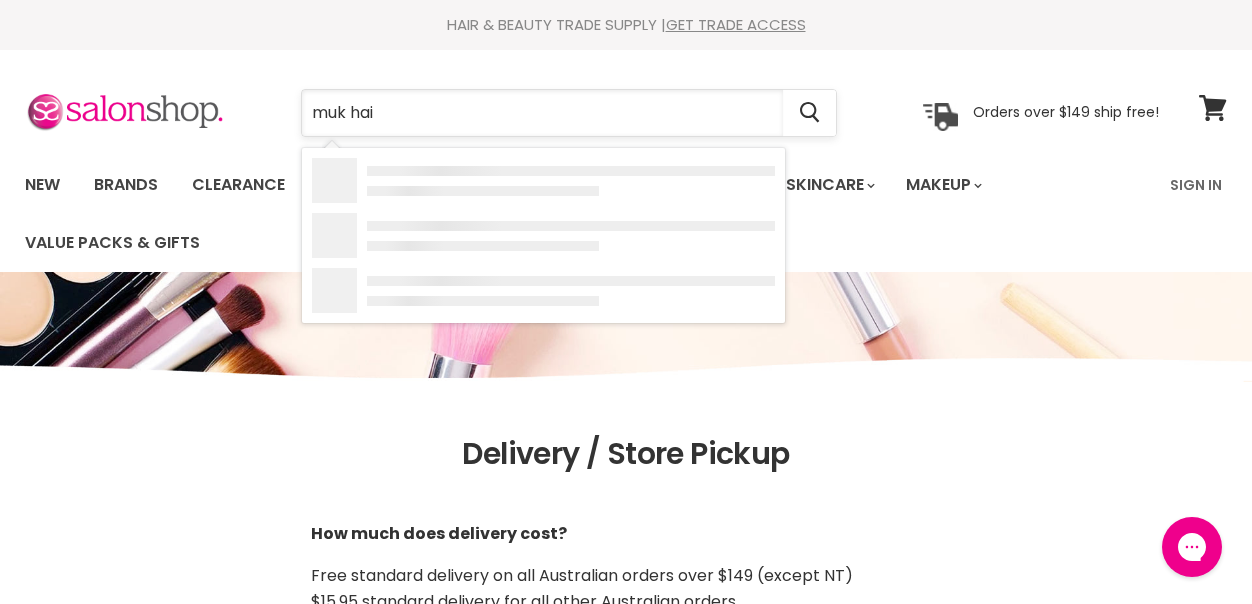 type on "muk hair" 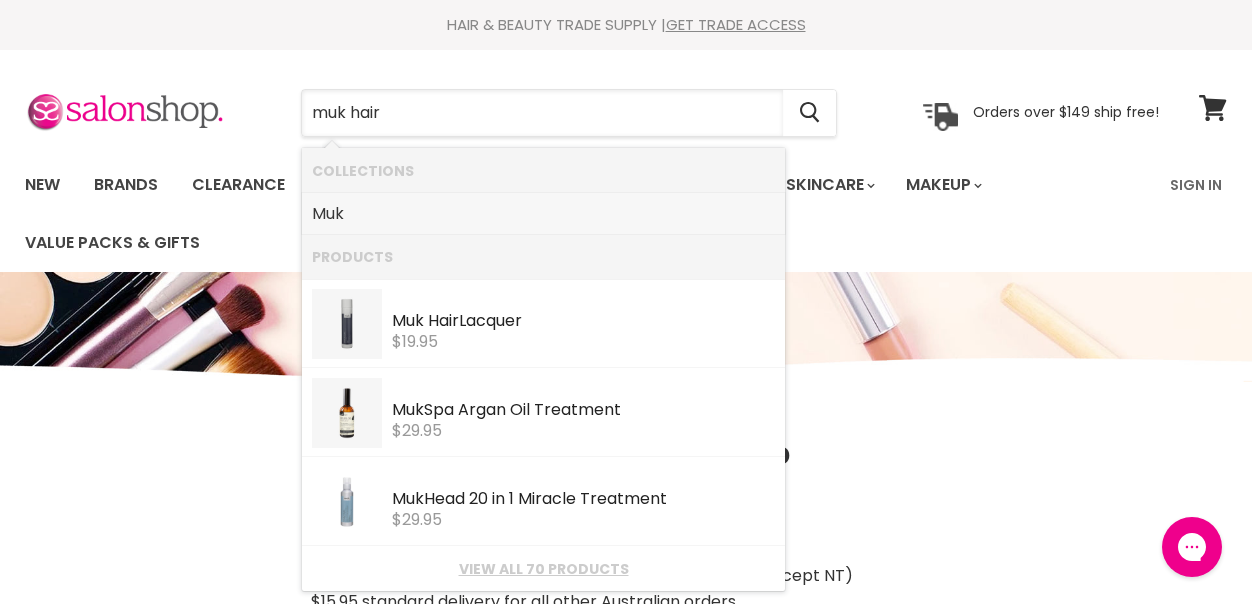 click on "Muk" at bounding box center [543, 214] 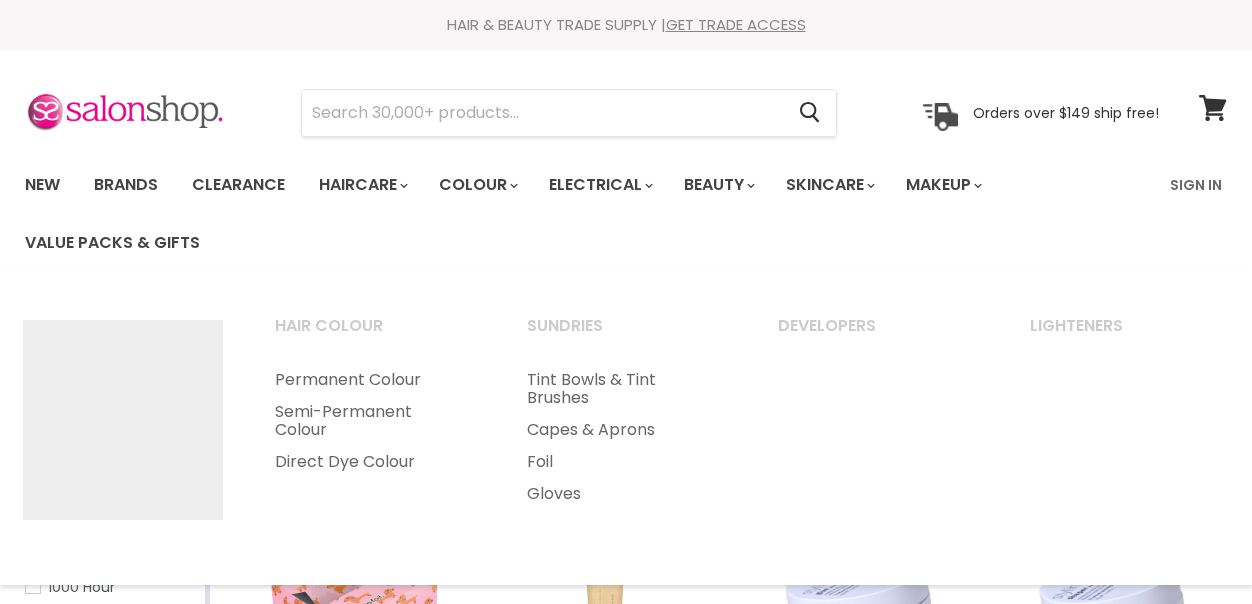 scroll, scrollTop: 0, scrollLeft: 0, axis: both 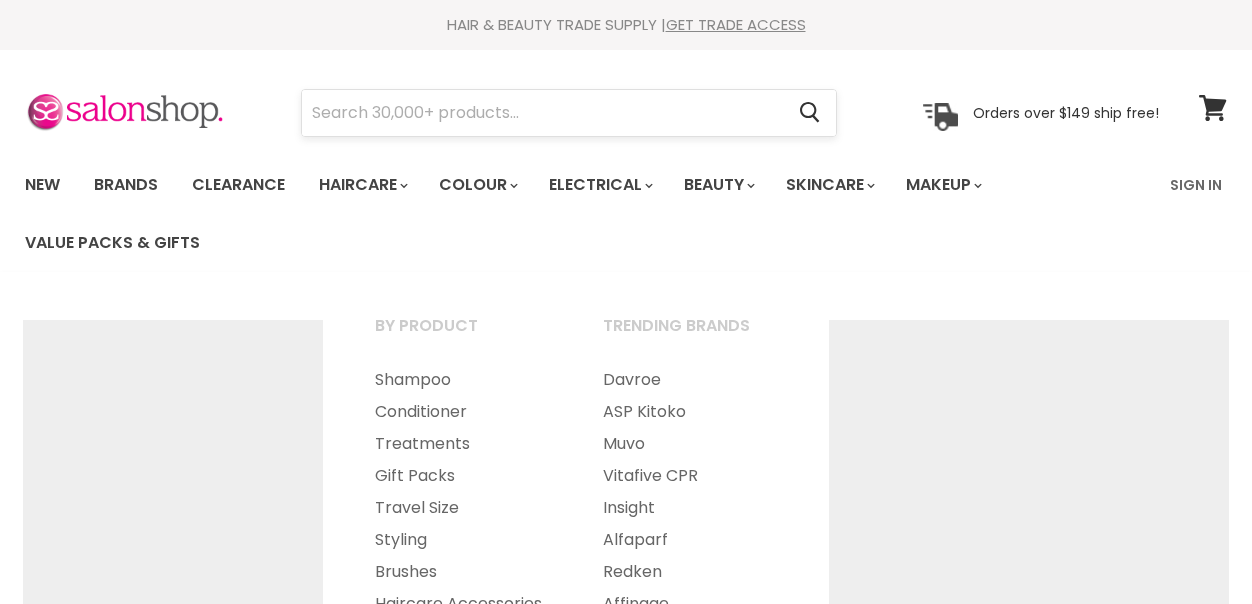 click at bounding box center [542, 113] 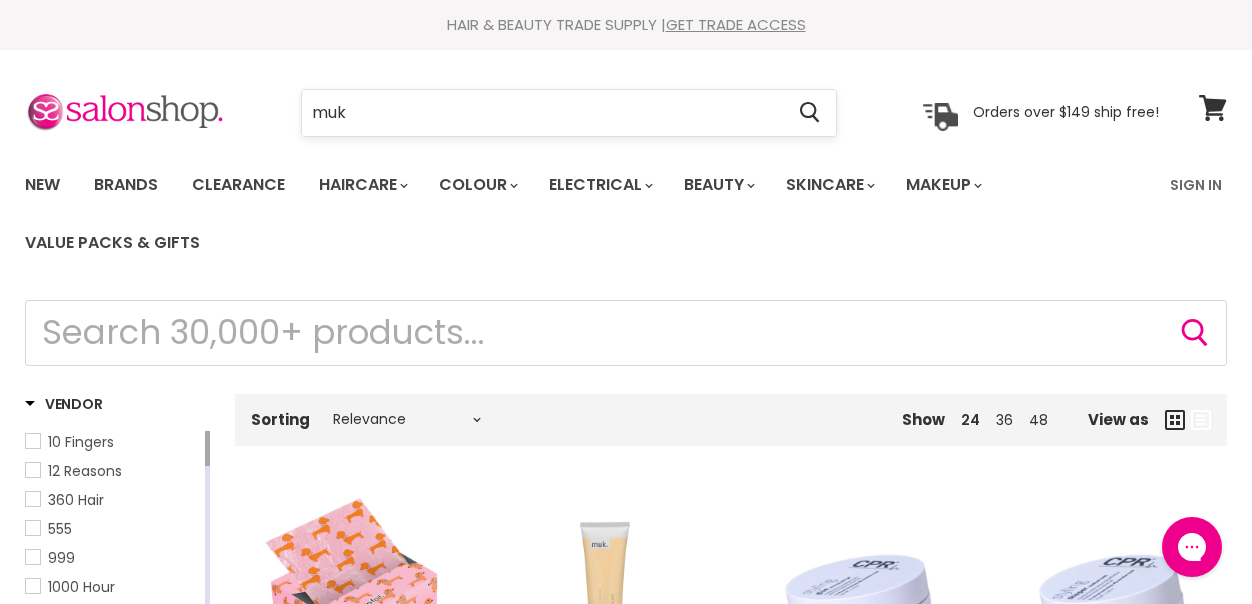 scroll, scrollTop: 0, scrollLeft: 0, axis: both 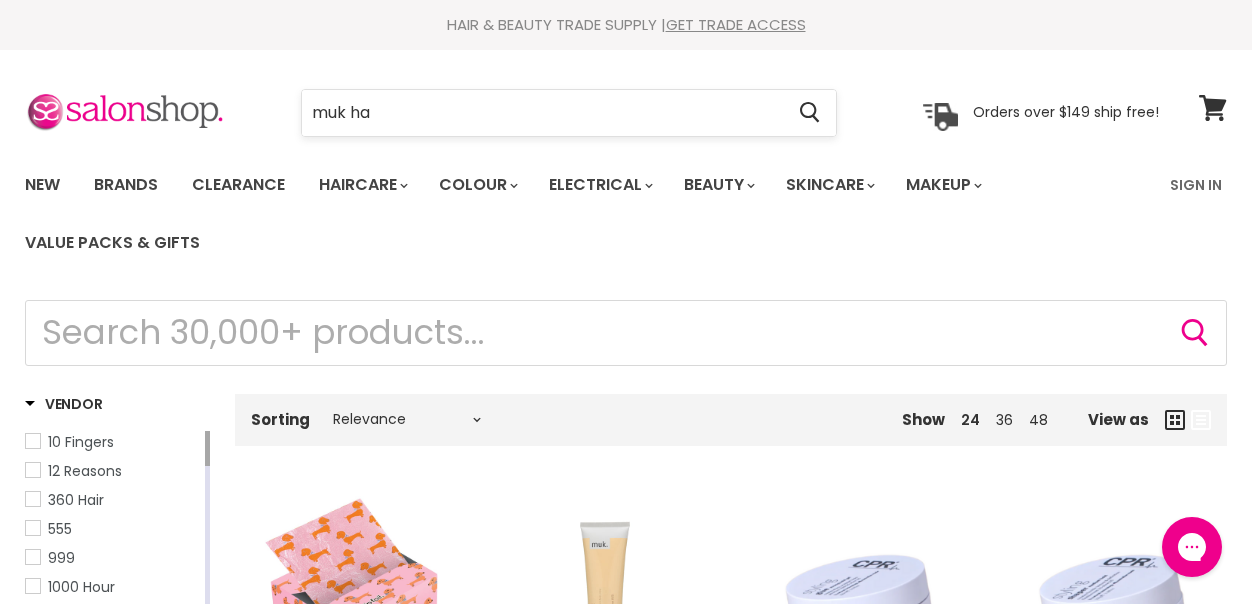 type on "muk hai" 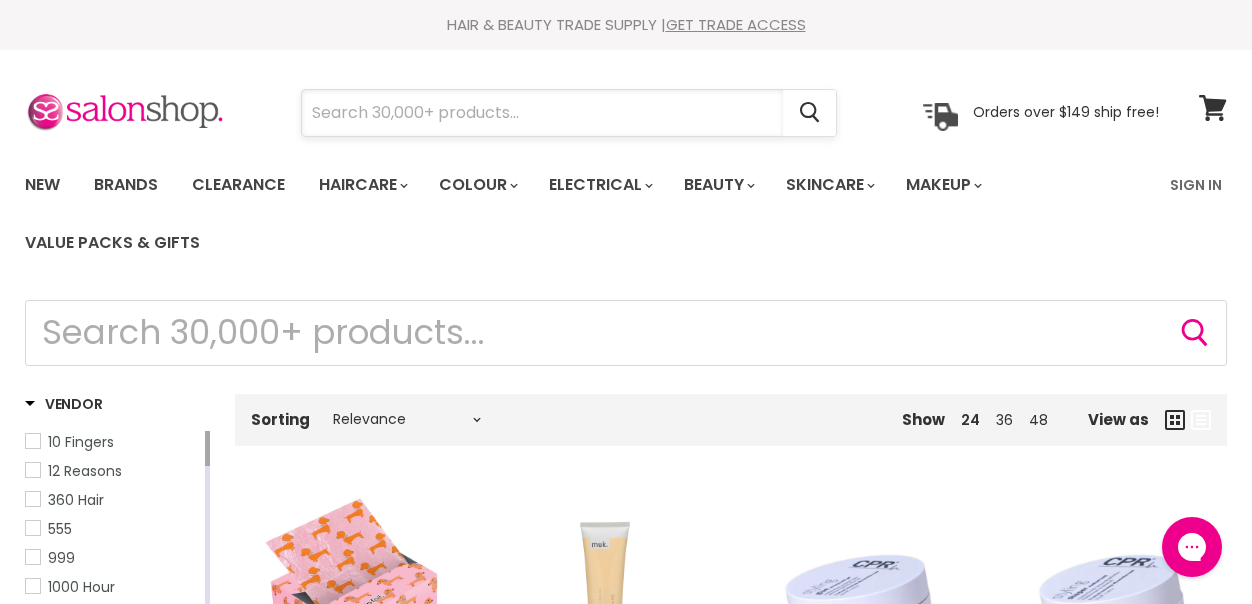 type on "r" 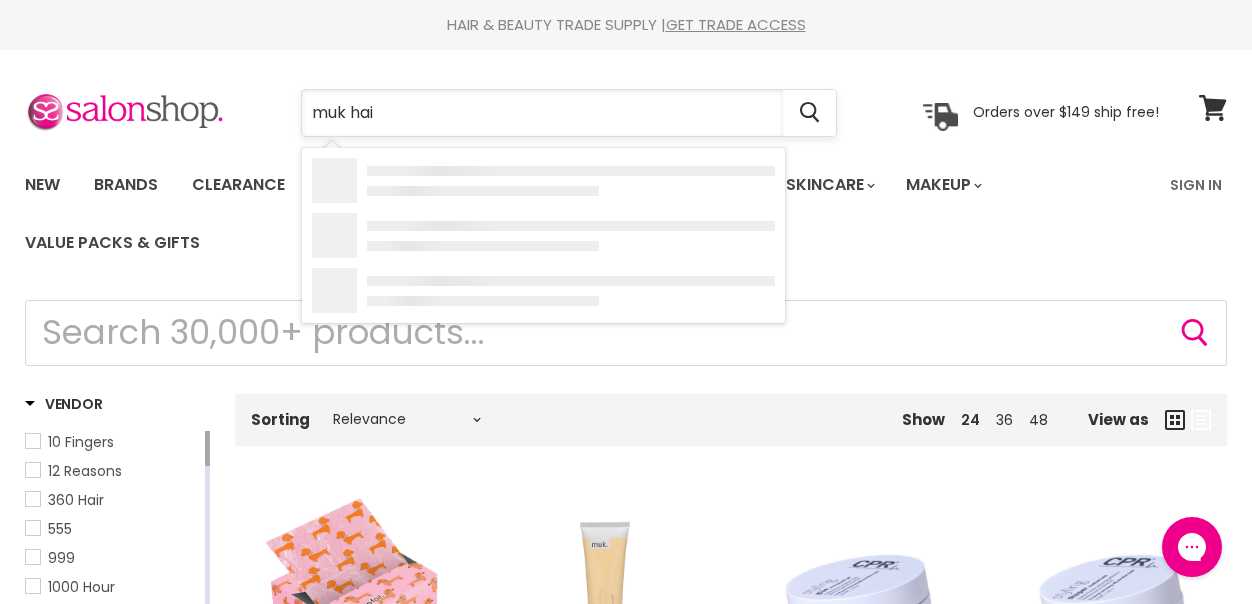 type on "muk hair" 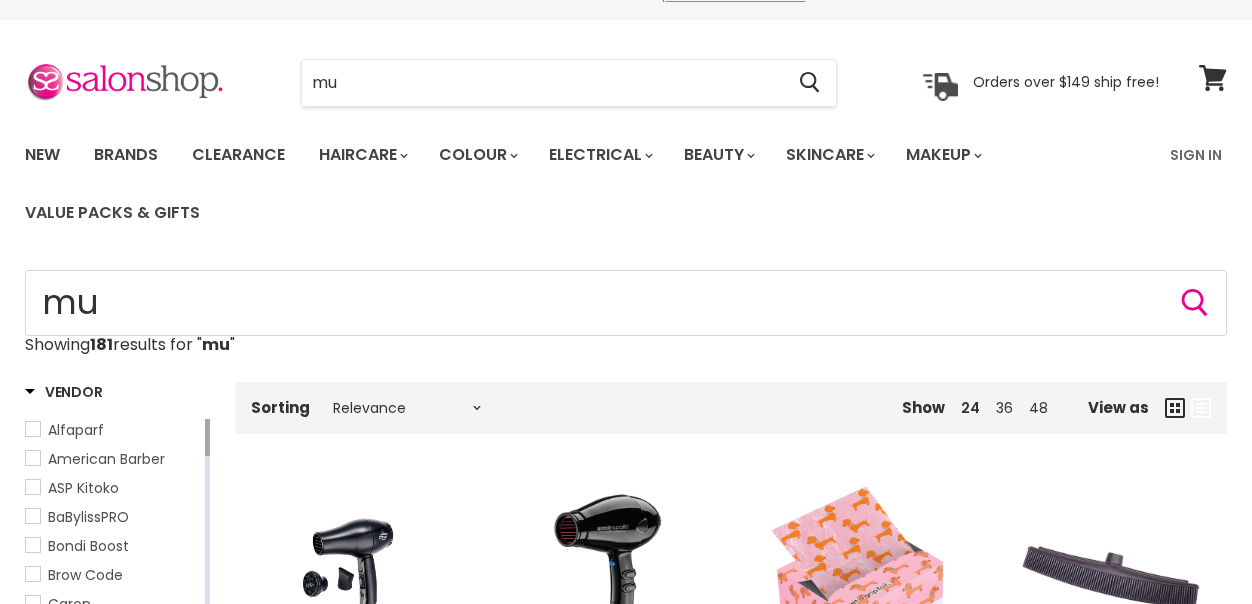 scroll, scrollTop: 0, scrollLeft: 0, axis: both 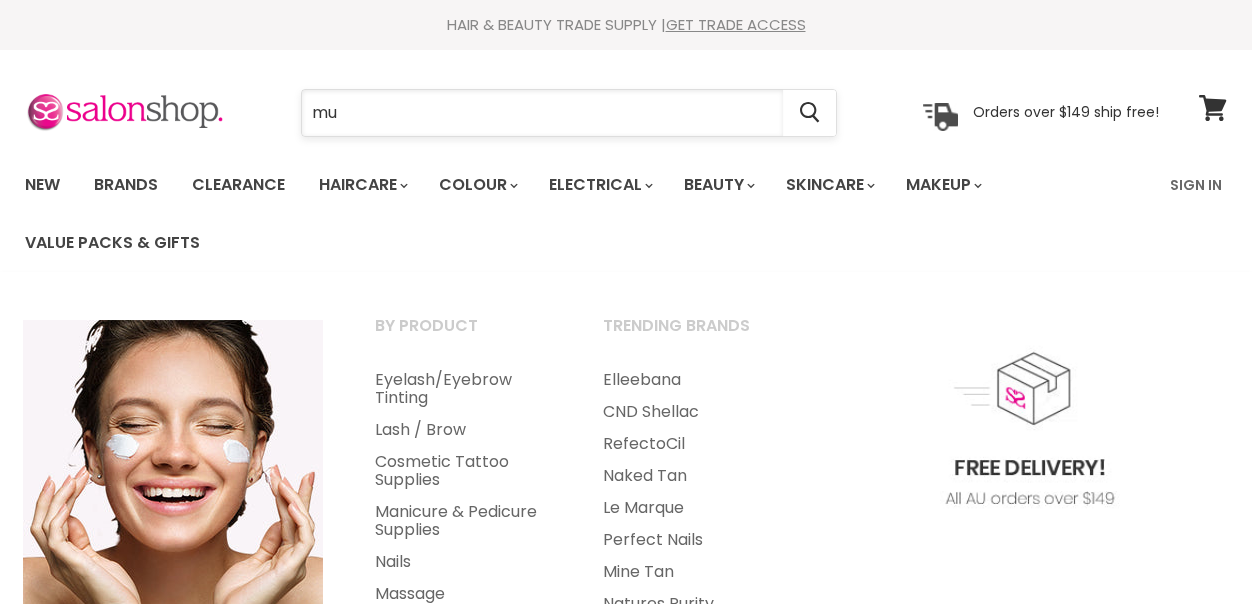 click on "mu" at bounding box center [542, 113] 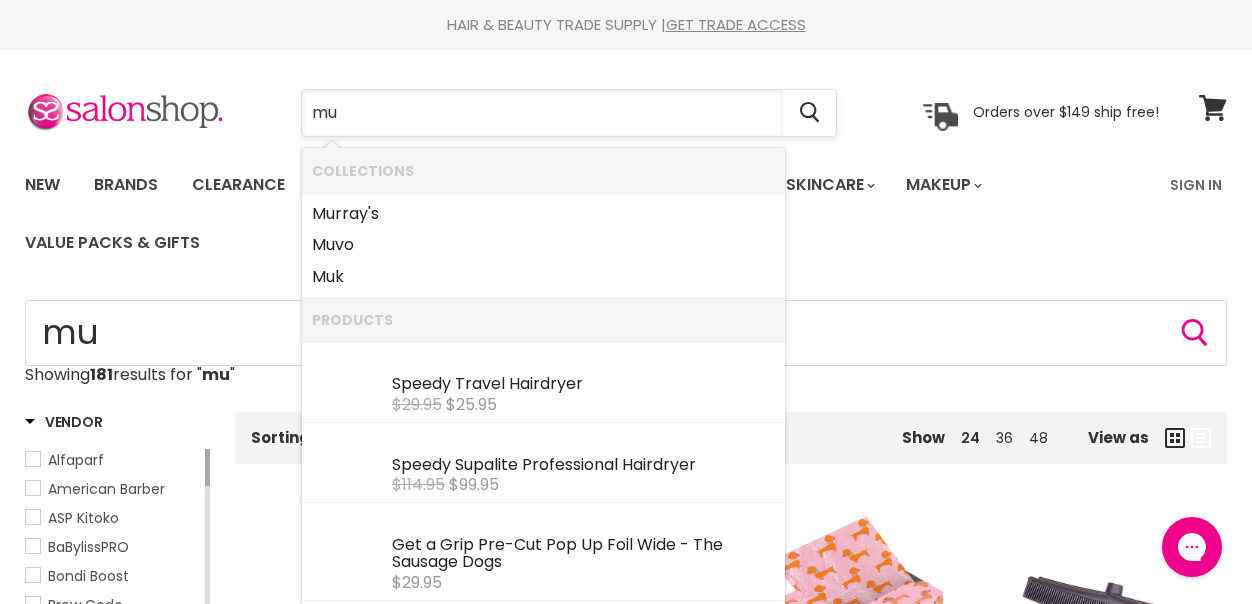 scroll, scrollTop: 0, scrollLeft: 0, axis: both 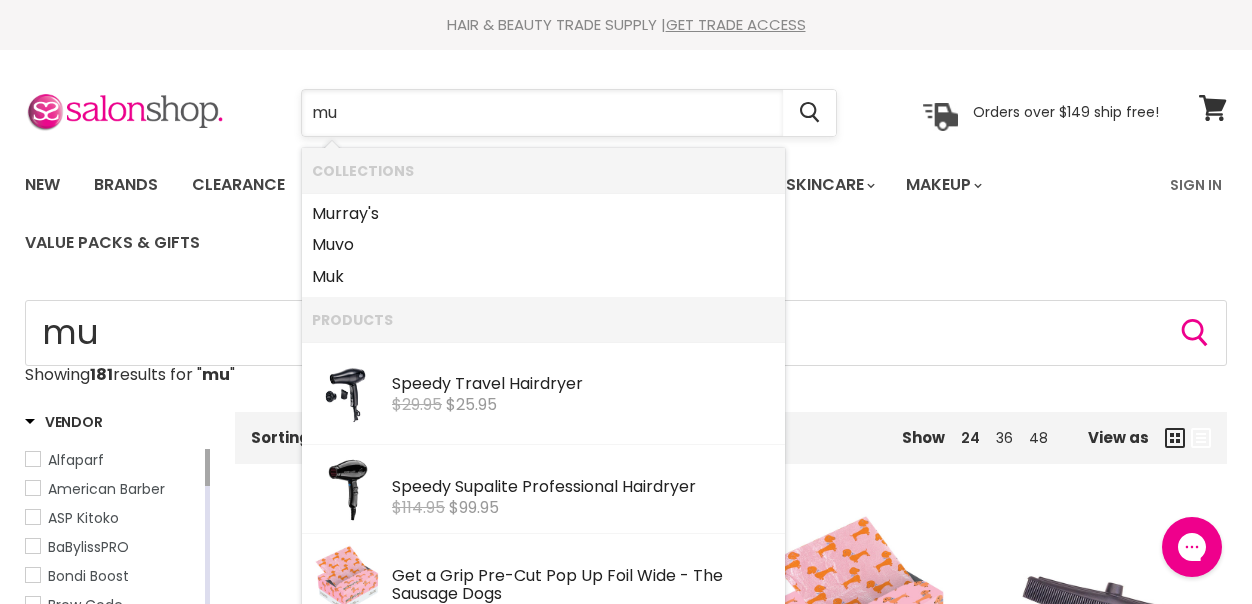 type on "m" 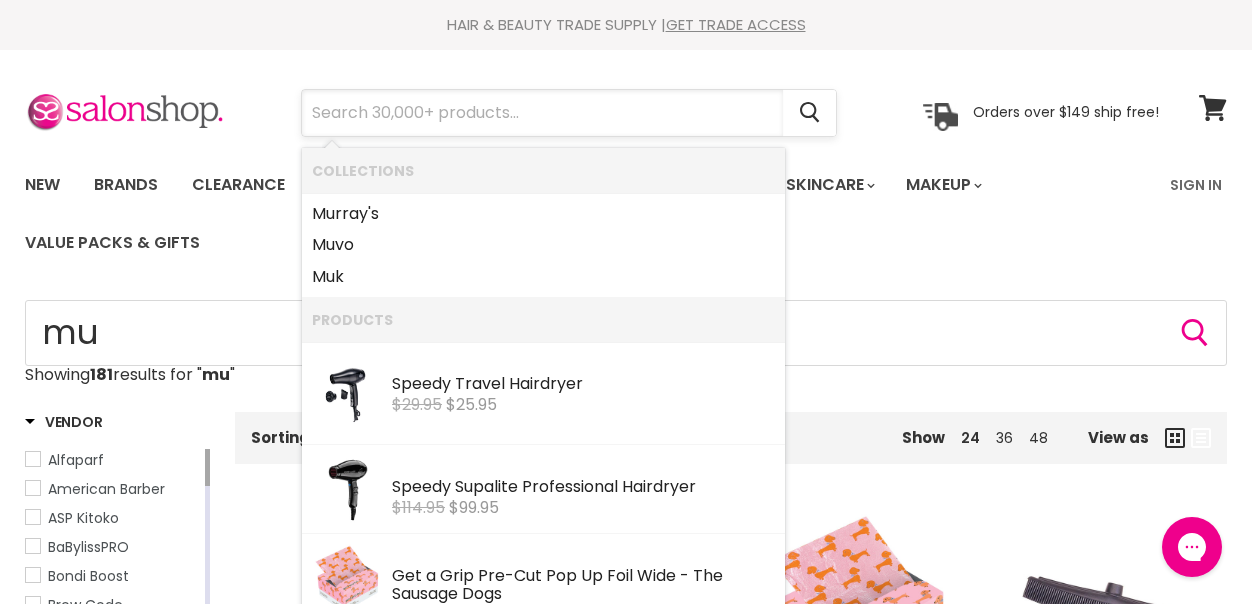 scroll, scrollTop: 0, scrollLeft: 0, axis: both 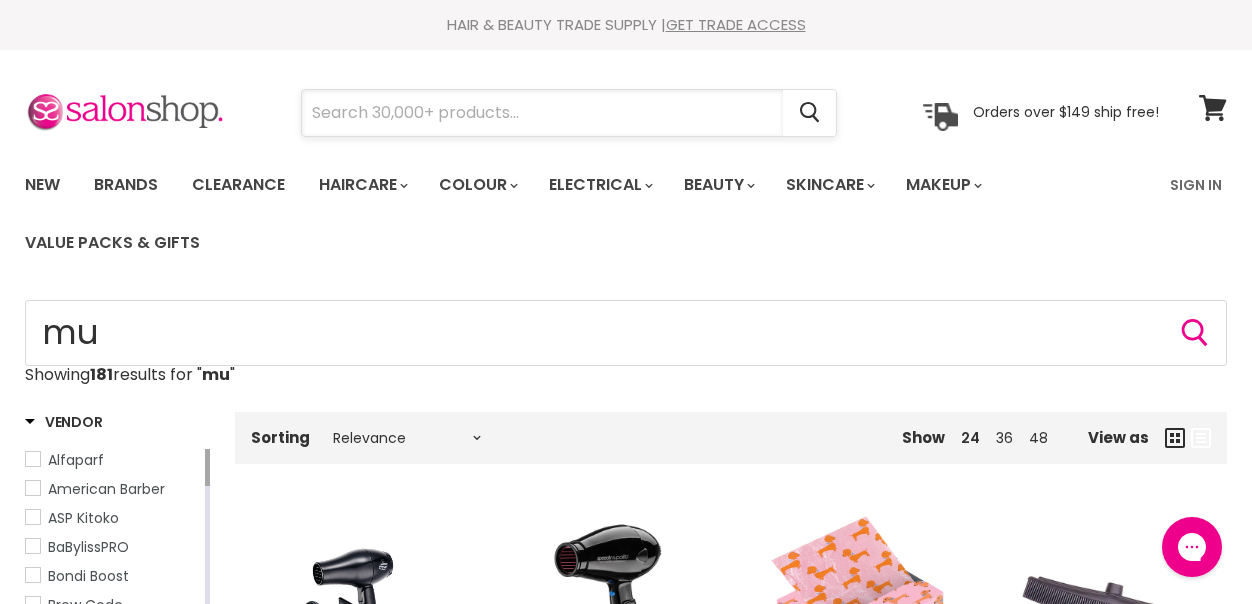 type on "u" 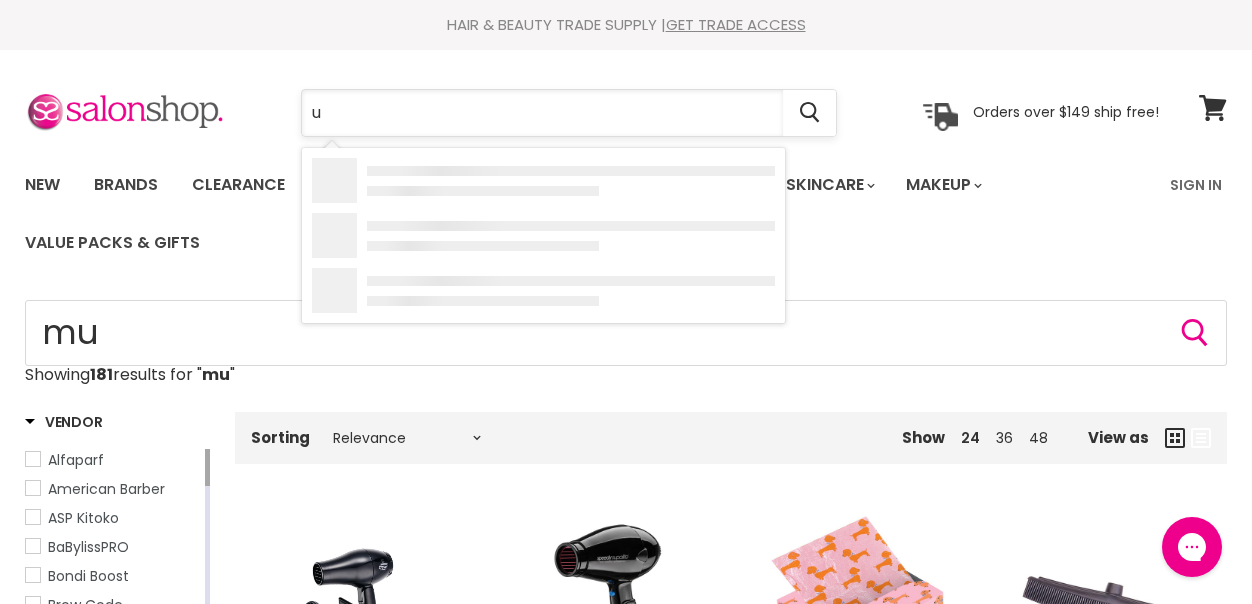 scroll, scrollTop: 0, scrollLeft: 0, axis: both 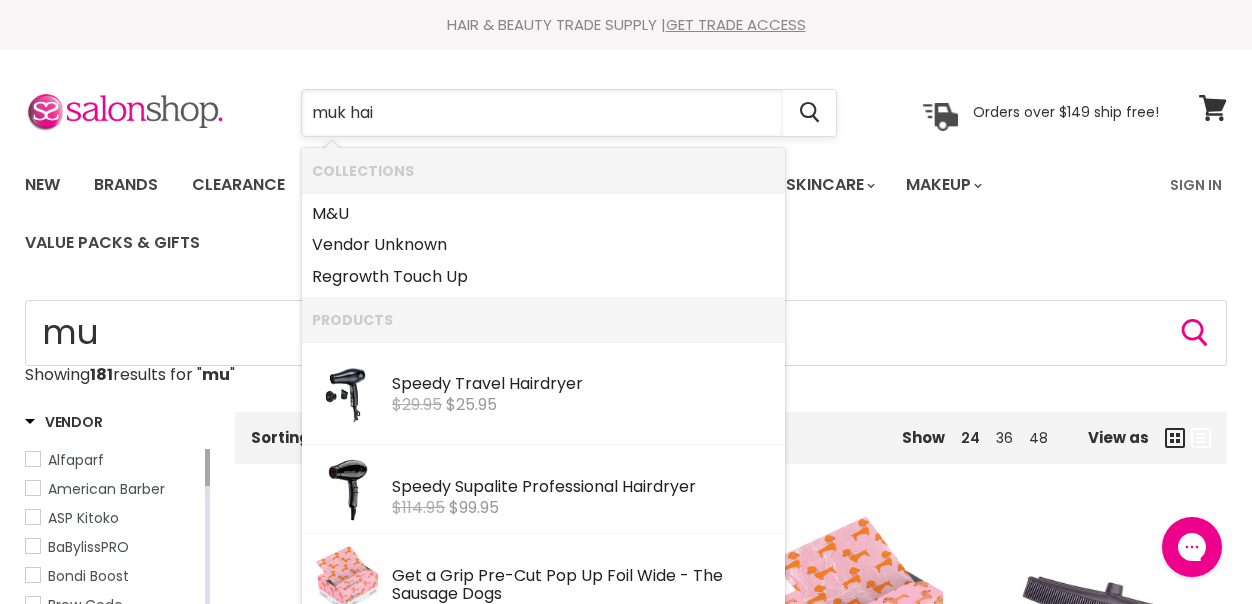 type on "muk hair" 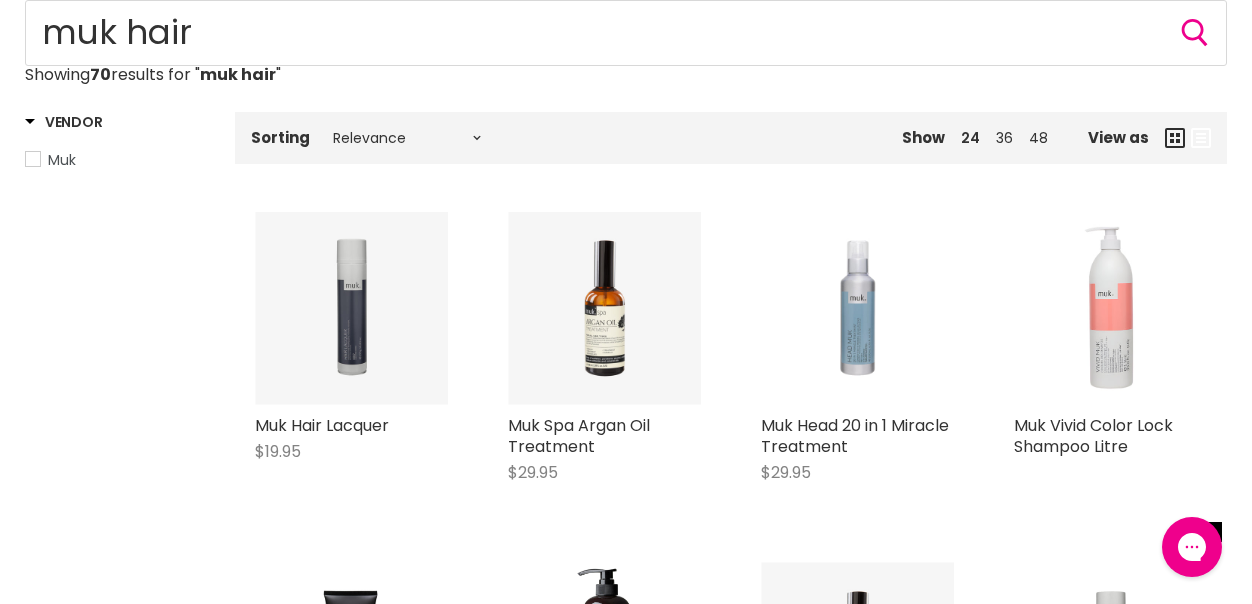 scroll, scrollTop: 0, scrollLeft: 0, axis: both 